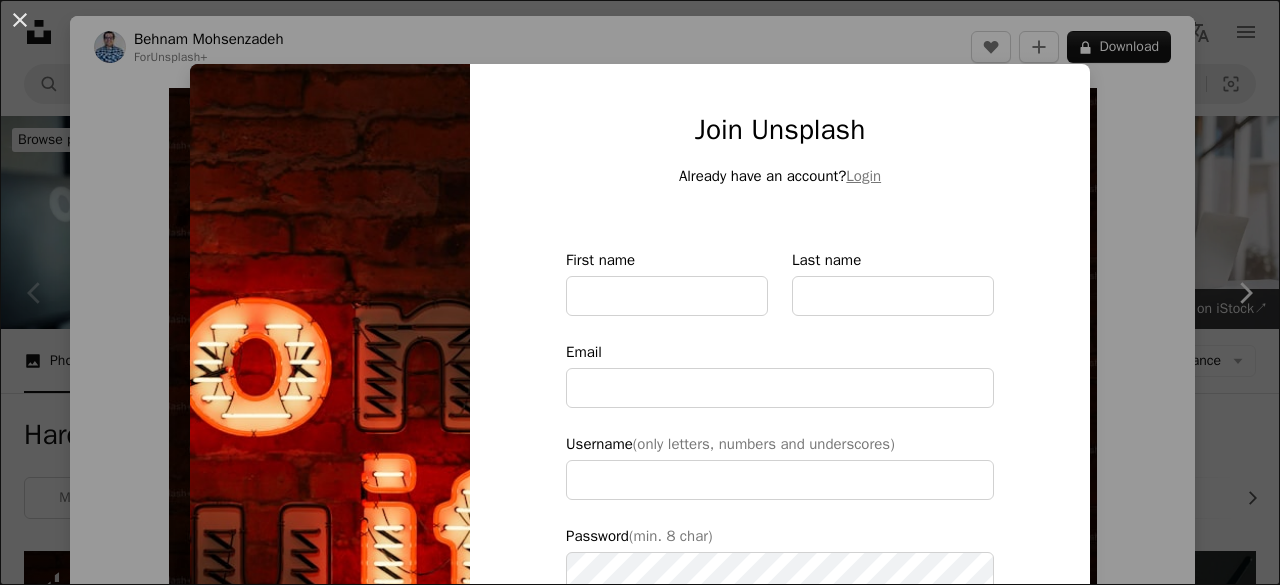 scroll, scrollTop: 418, scrollLeft: 0, axis: vertical 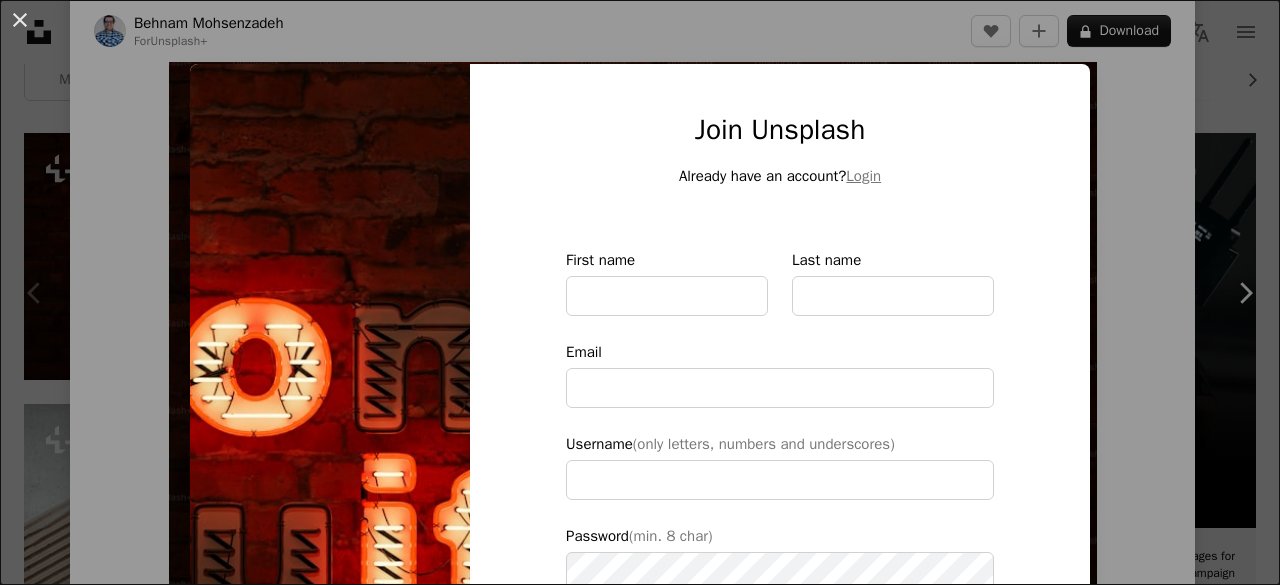 click on "Join Unsplash Already have an account?  Login First name Last name Email Username  (only letters, numbers and underscores) Password  (min. 8 char) Join By joining, you agree to the  Terms  and  Privacy Policy ." at bounding box center [780, 452] 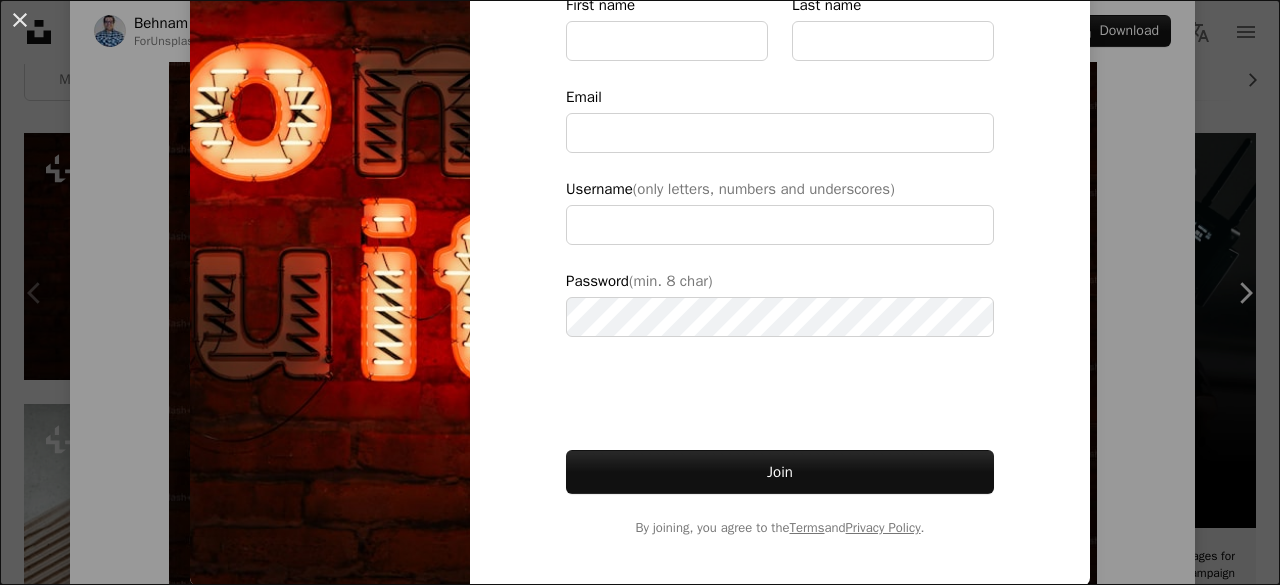 scroll, scrollTop: 0, scrollLeft: 0, axis: both 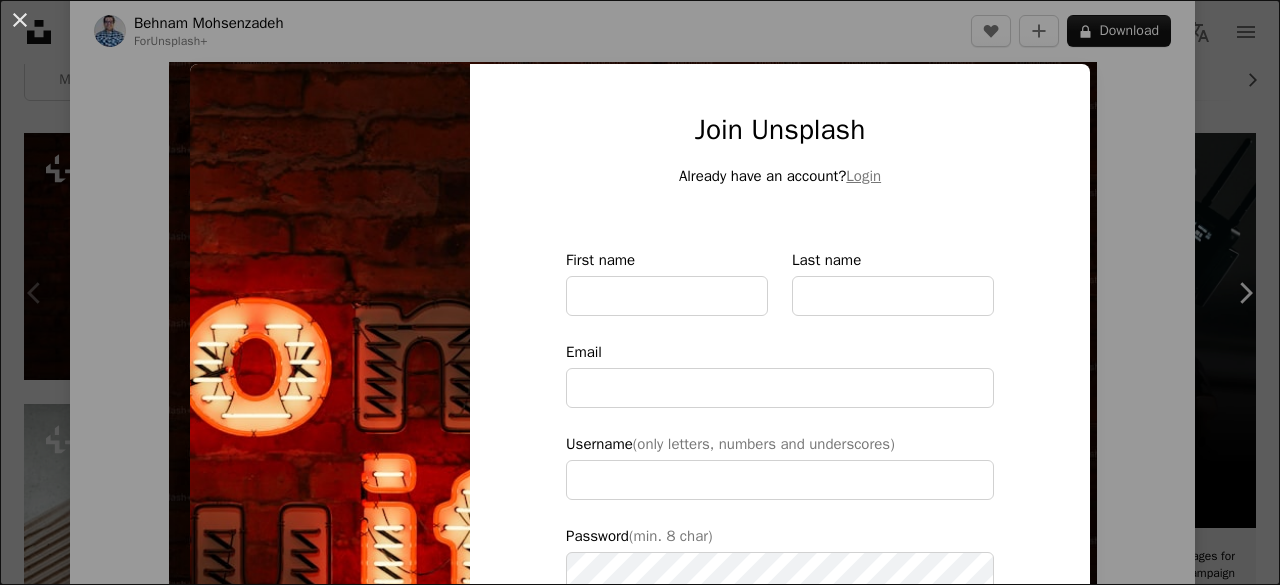 click on "An X shape Join Unsplash Already have an account?  Login First name Last name Email Username  (only letters, numbers and underscores) Password  (min. 8 char) Join By joining, you agree to the  Terms  and  Privacy Policy ." at bounding box center (640, 292) 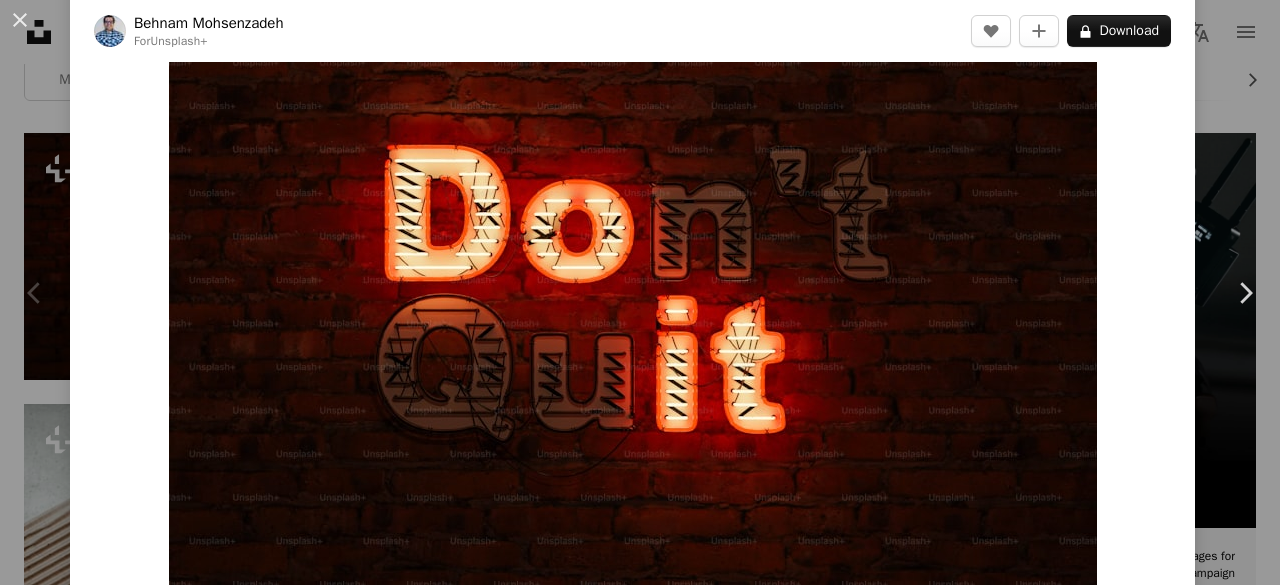 click at bounding box center (633, 295) 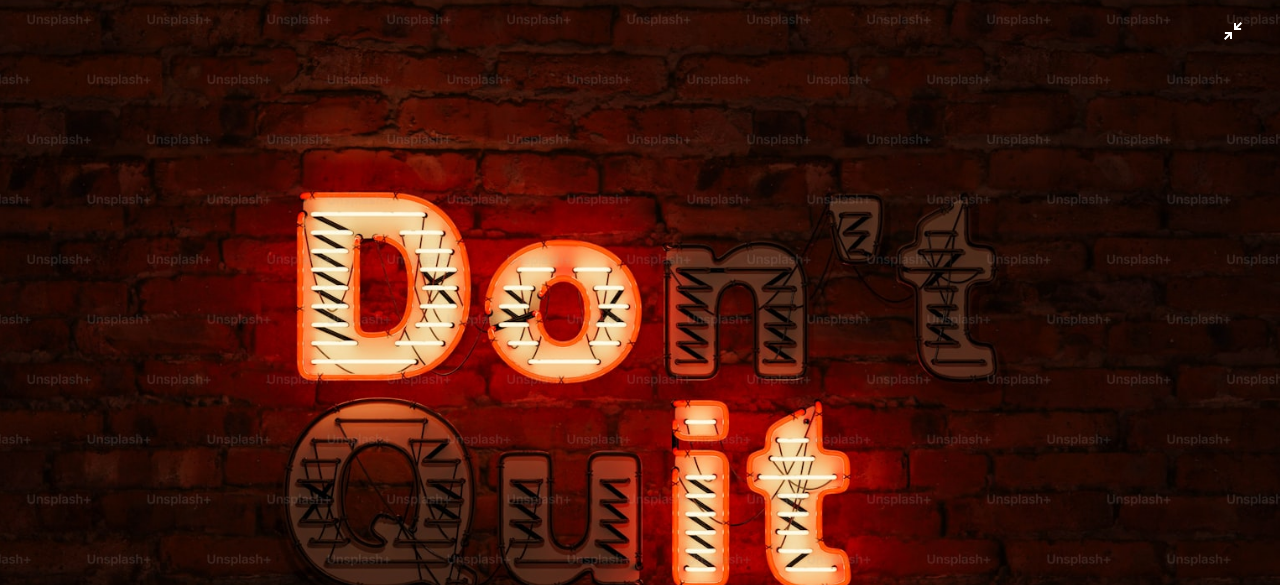 scroll, scrollTop: 98, scrollLeft: 0, axis: vertical 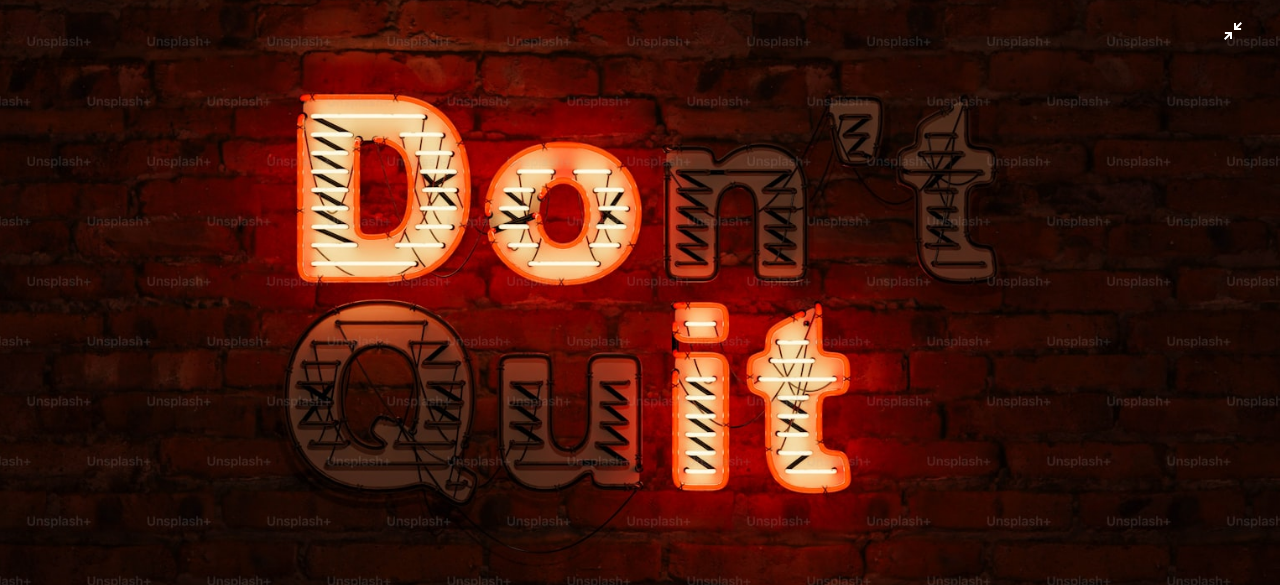 type 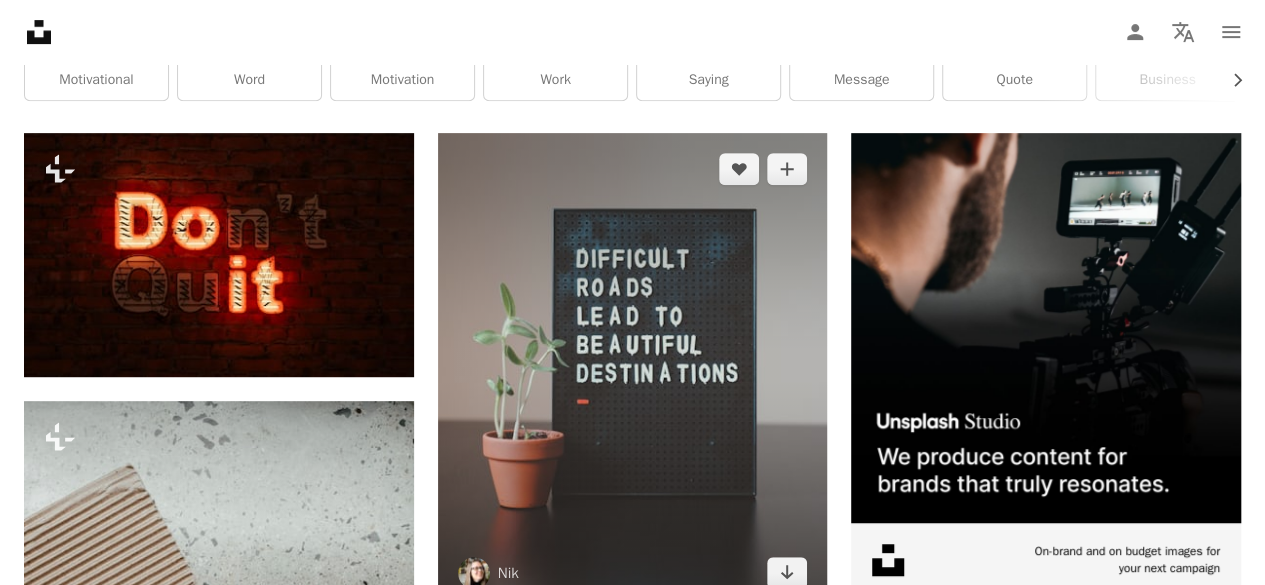 click at bounding box center [633, 370] 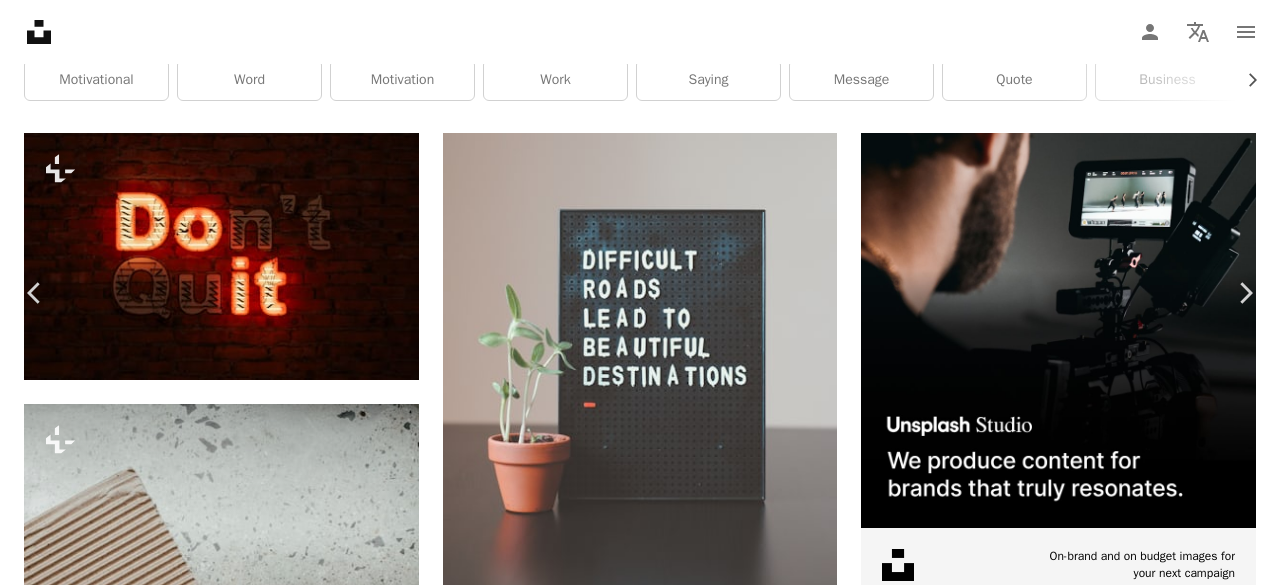 click at bounding box center (633, 4438) 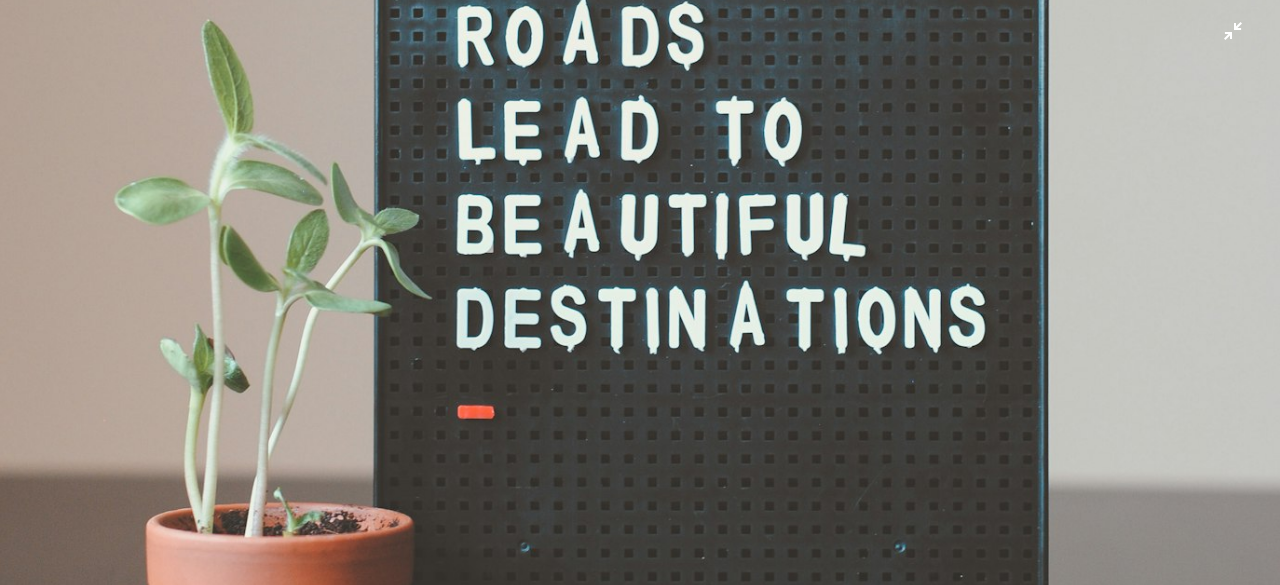 scroll, scrollTop: 471, scrollLeft: 0, axis: vertical 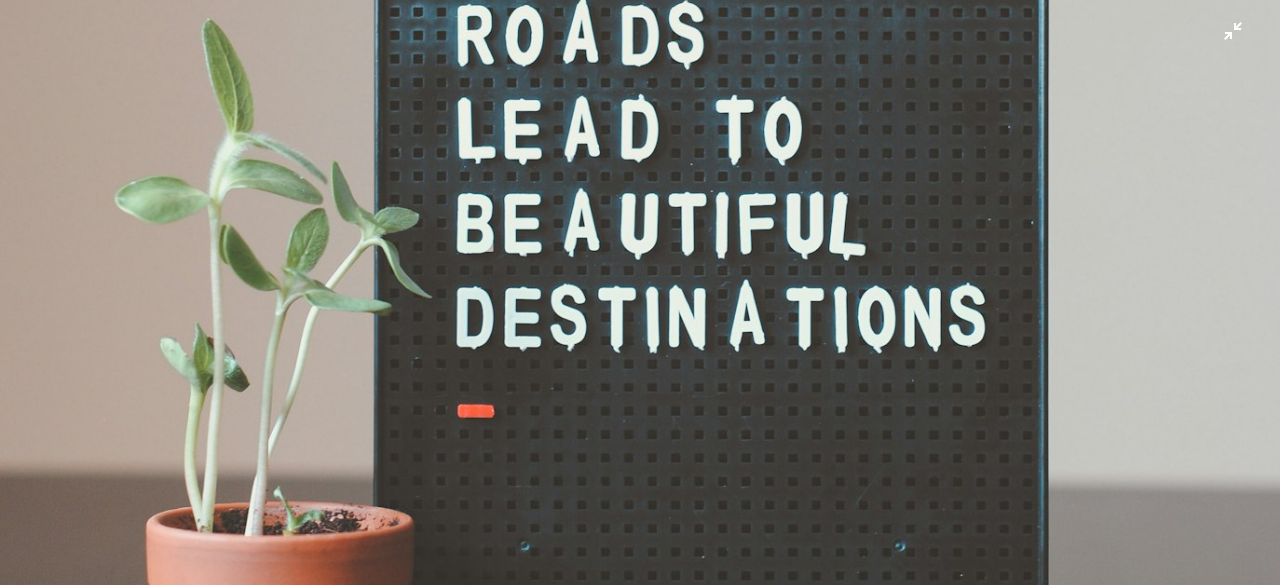 click at bounding box center (640, 310) 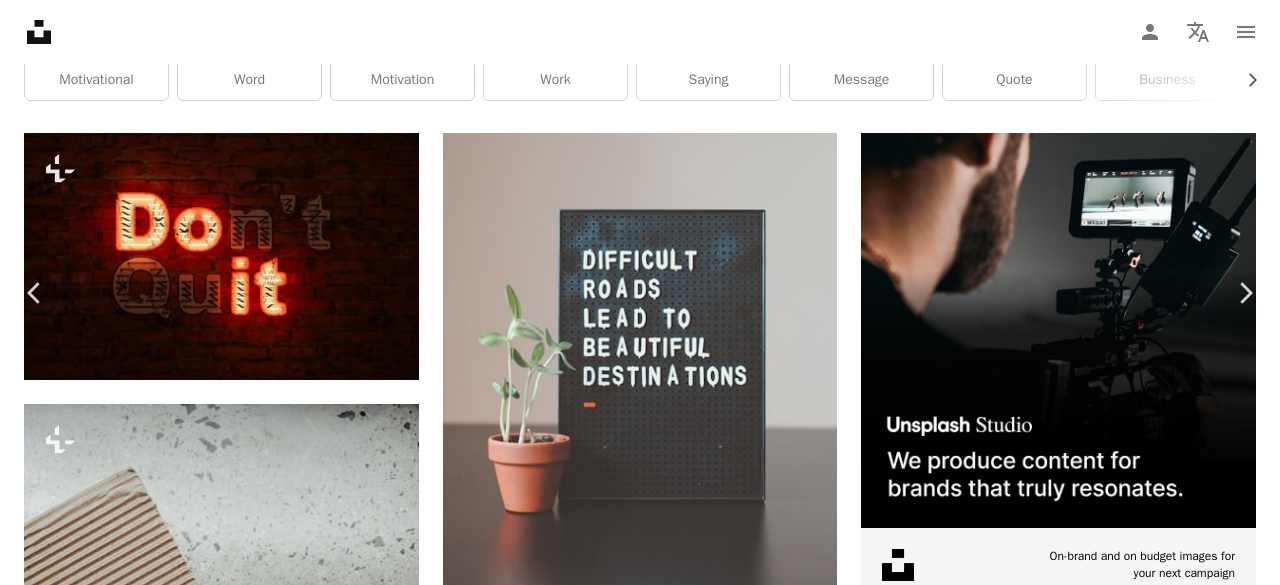 click at bounding box center (633, 4354) 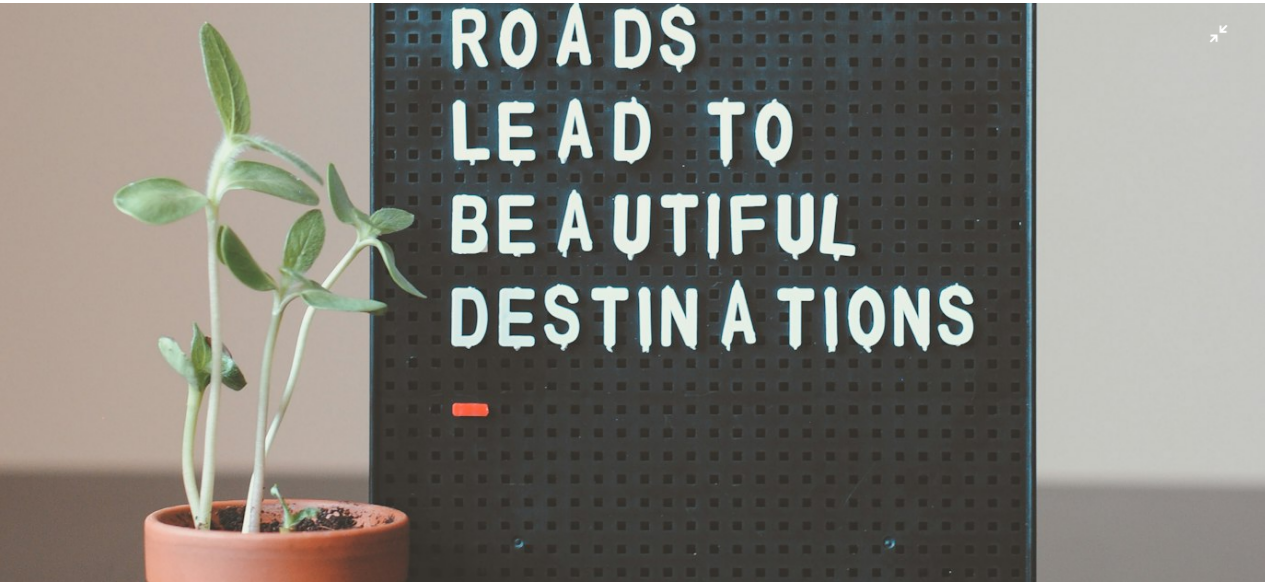 scroll, scrollTop: 470, scrollLeft: 0, axis: vertical 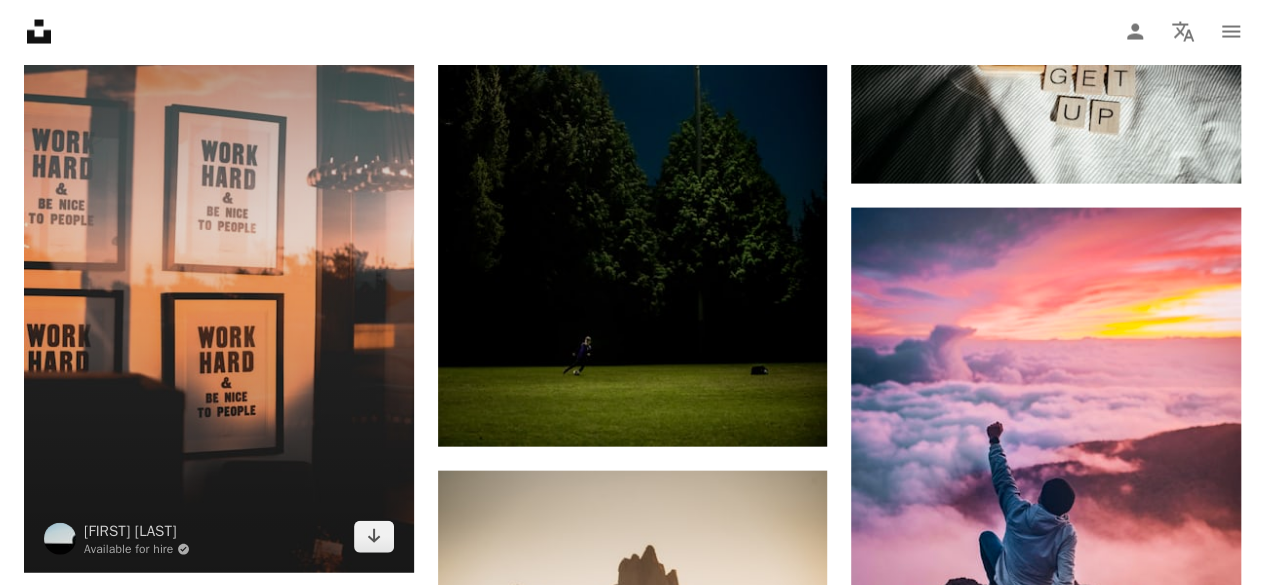 click at bounding box center (219, 281) 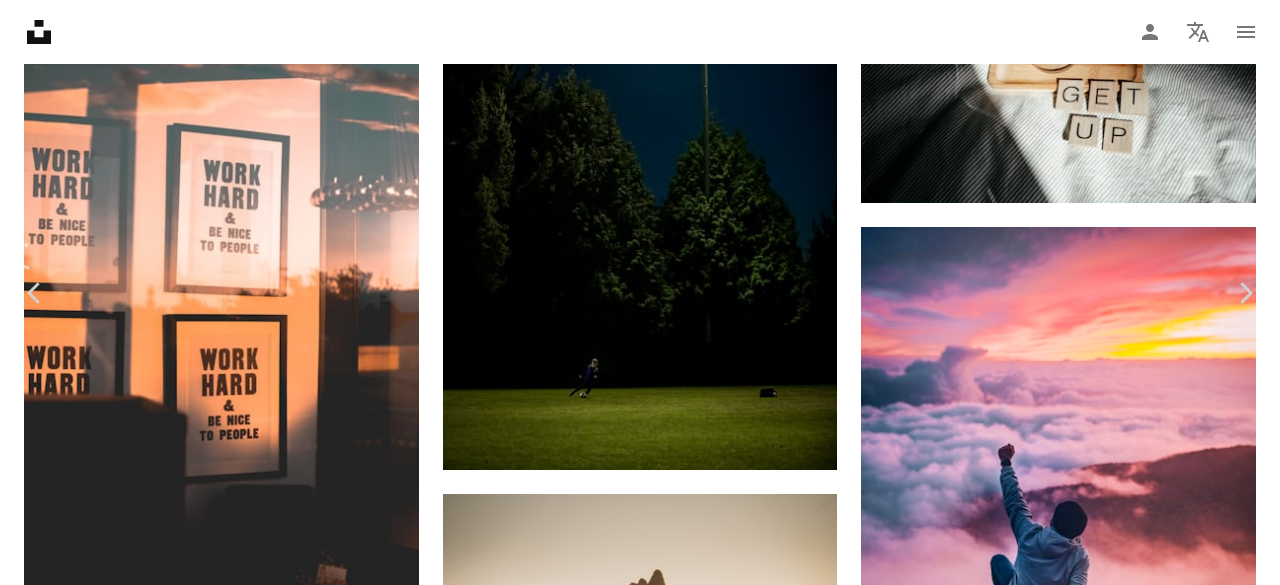 click on "An X shape" at bounding box center [20, 20] 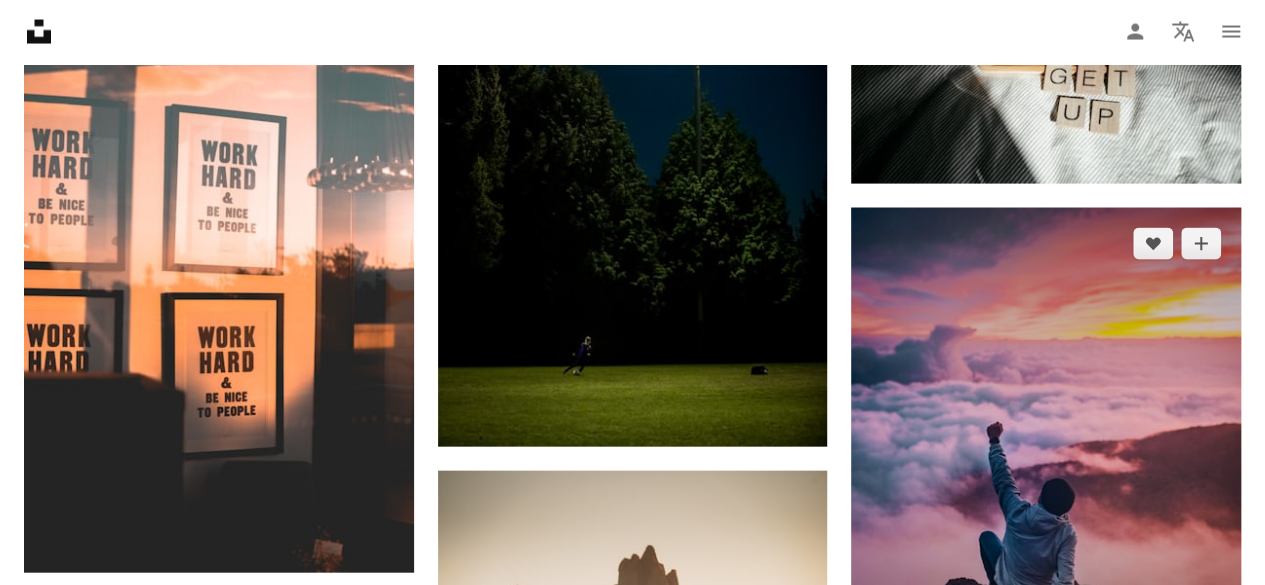 click at bounding box center (1046, 451) 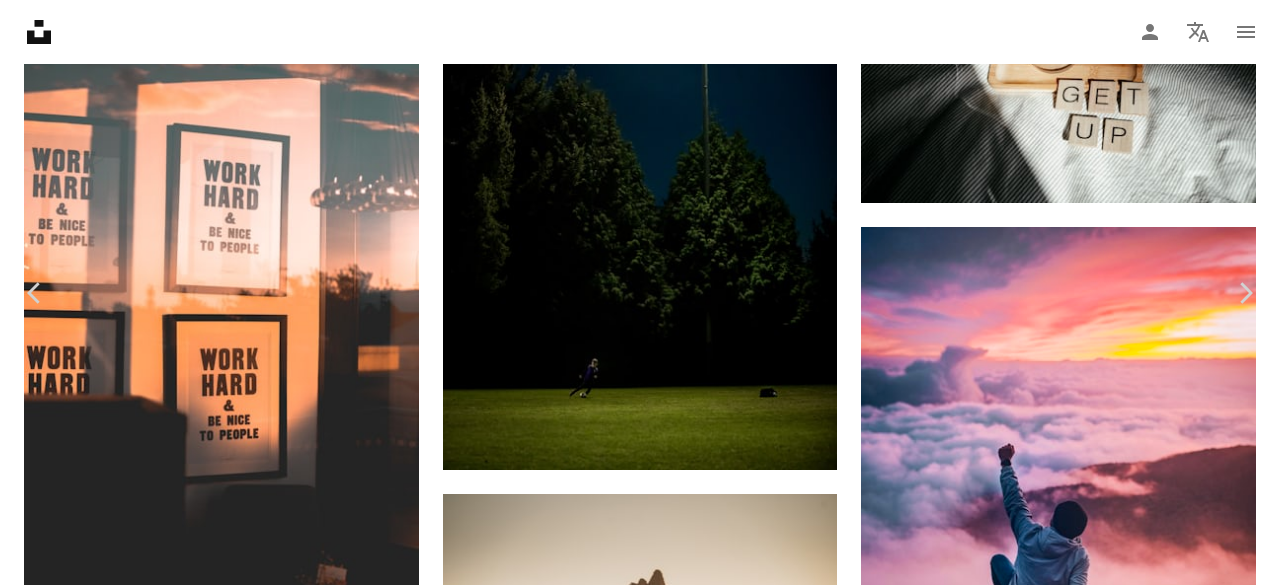 click on "An X shape" at bounding box center [20, 20] 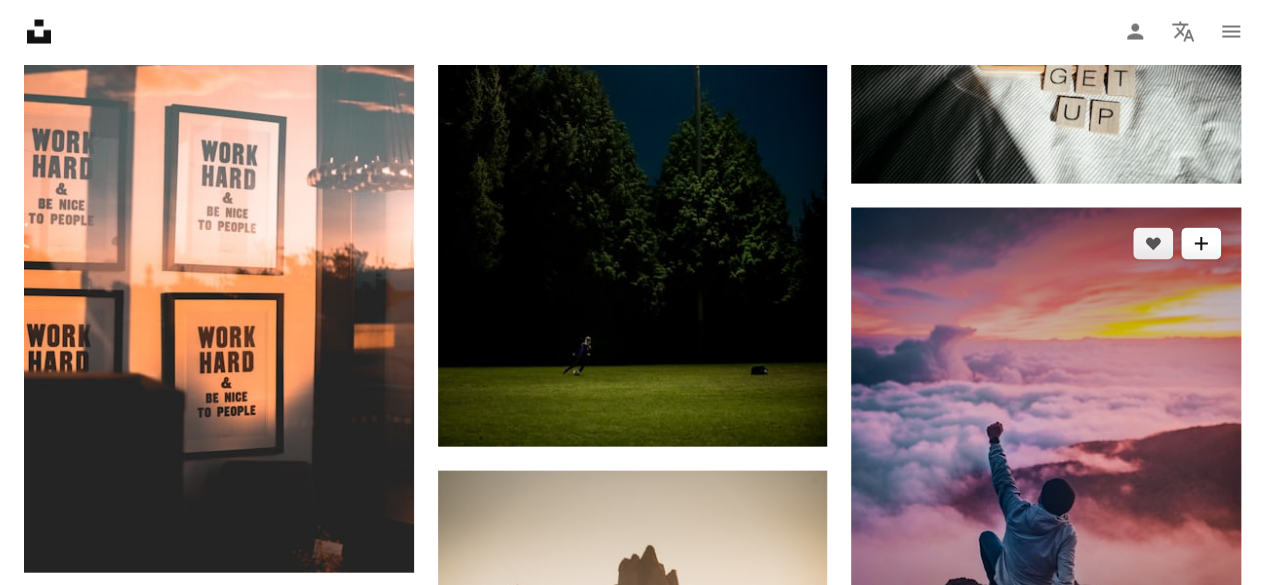 click 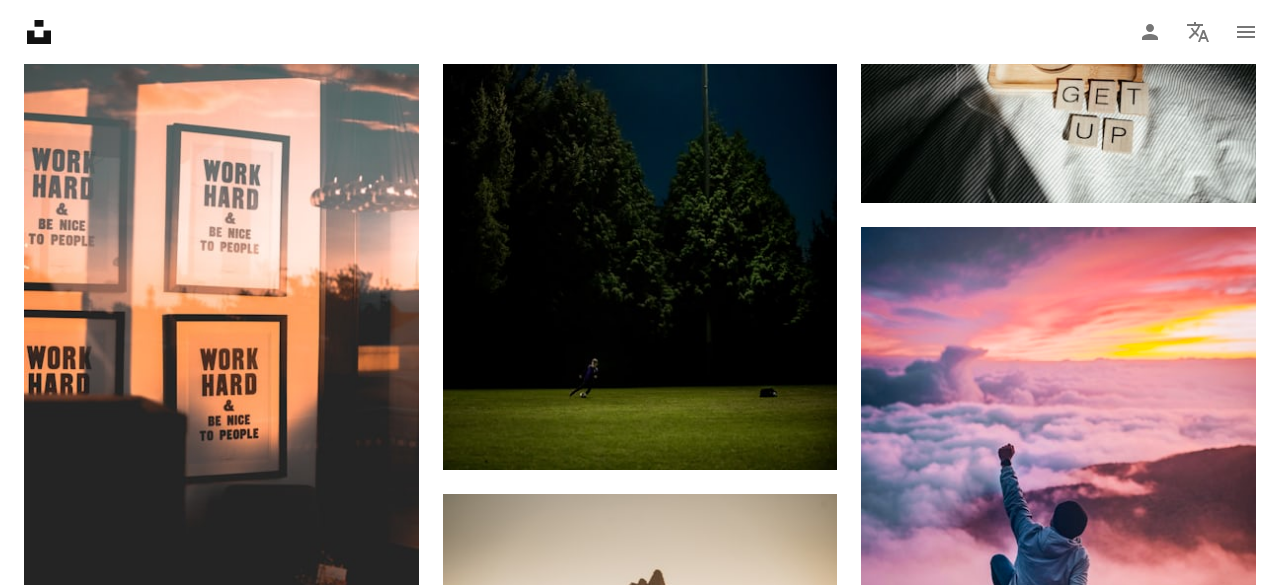 click on "Join Unsplash Already have an account?  Login First name Last name Email Username  (only letters, numbers and underscores) Password  (min. 8 char) Join By joining, you agree to the  Terms  and  Privacy Policy ." at bounding box center (780, 5592) 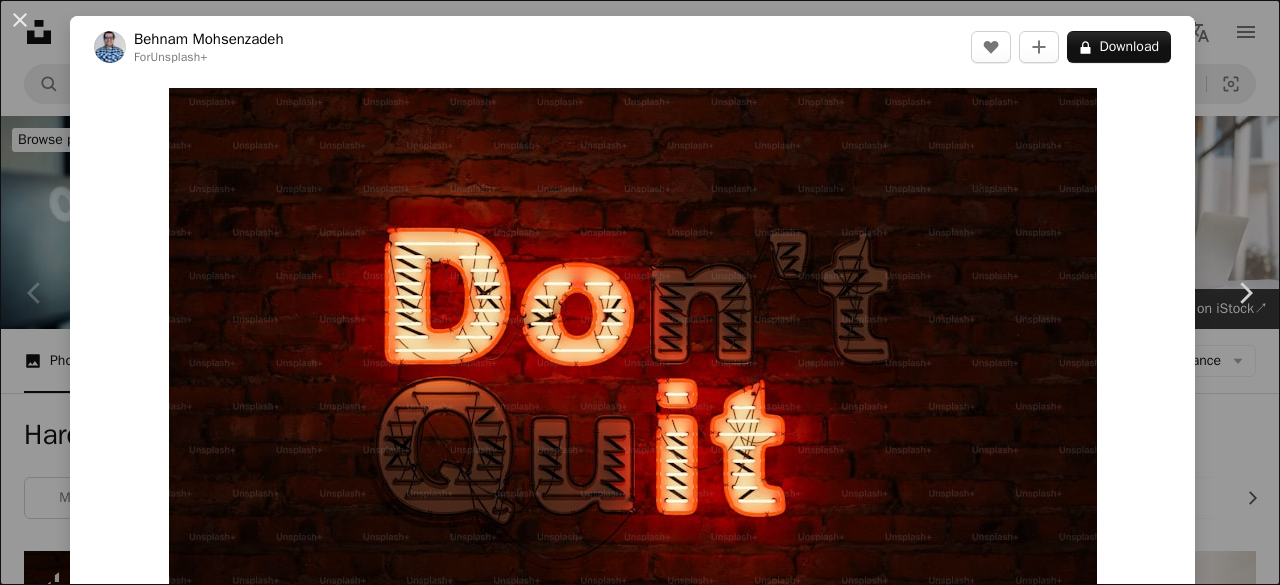 scroll, scrollTop: 402, scrollLeft: 0, axis: vertical 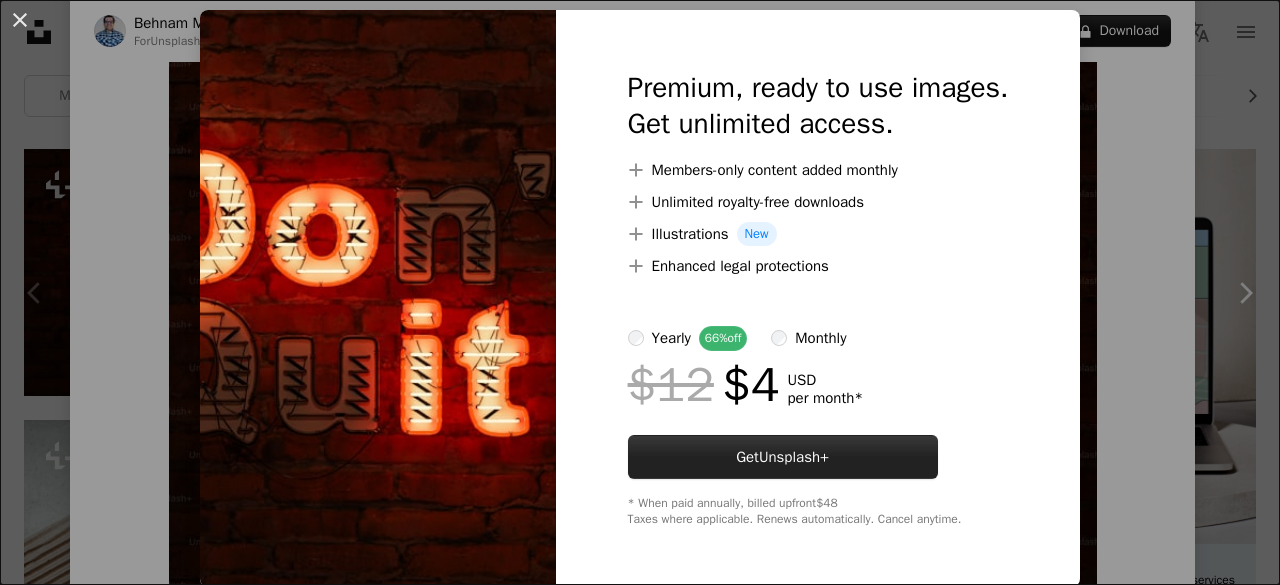 click on "Get  Unsplash+" at bounding box center [783, 457] 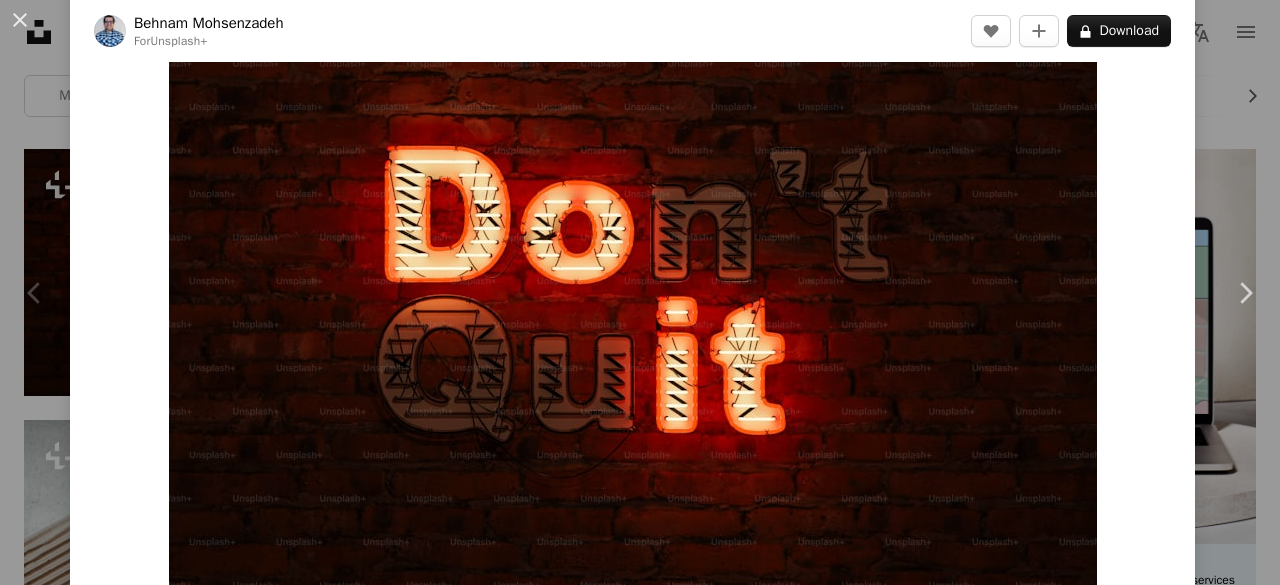 click on "Join Unsplash Already have an account?  Login First name Last name Email Username  (only letters, numbers and underscores) Password  (min. 8 char) Join By joining, you agree to the  Terms  and  Privacy Policy ." at bounding box center (780, 4528) 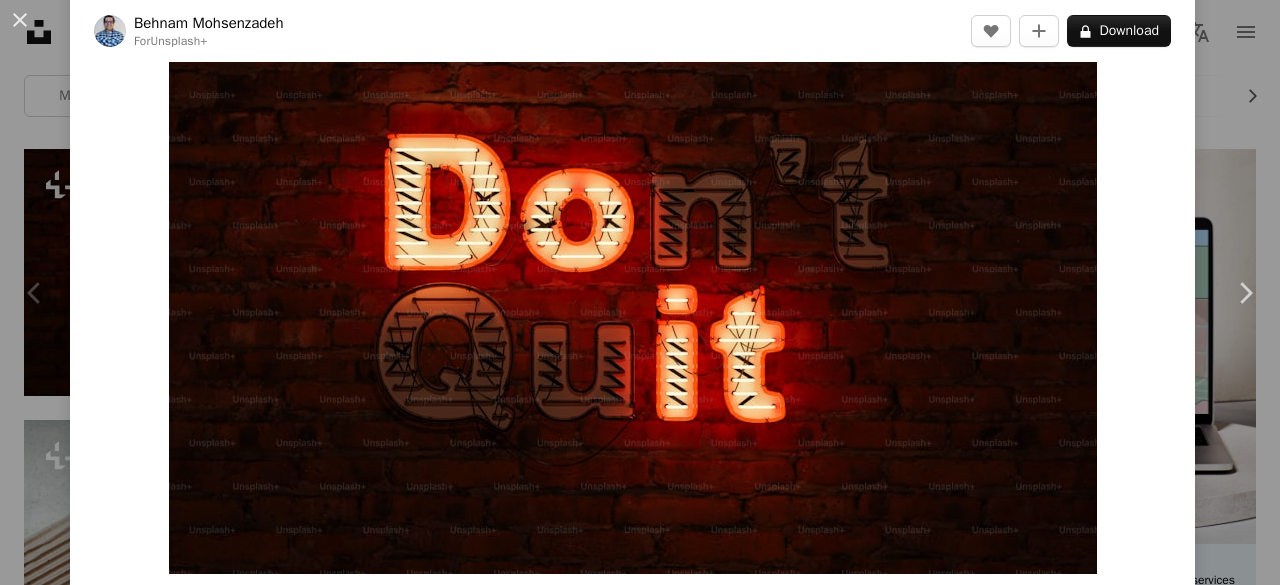 scroll, scrollTop: 402, scrollLeft: 0, axis: vertical 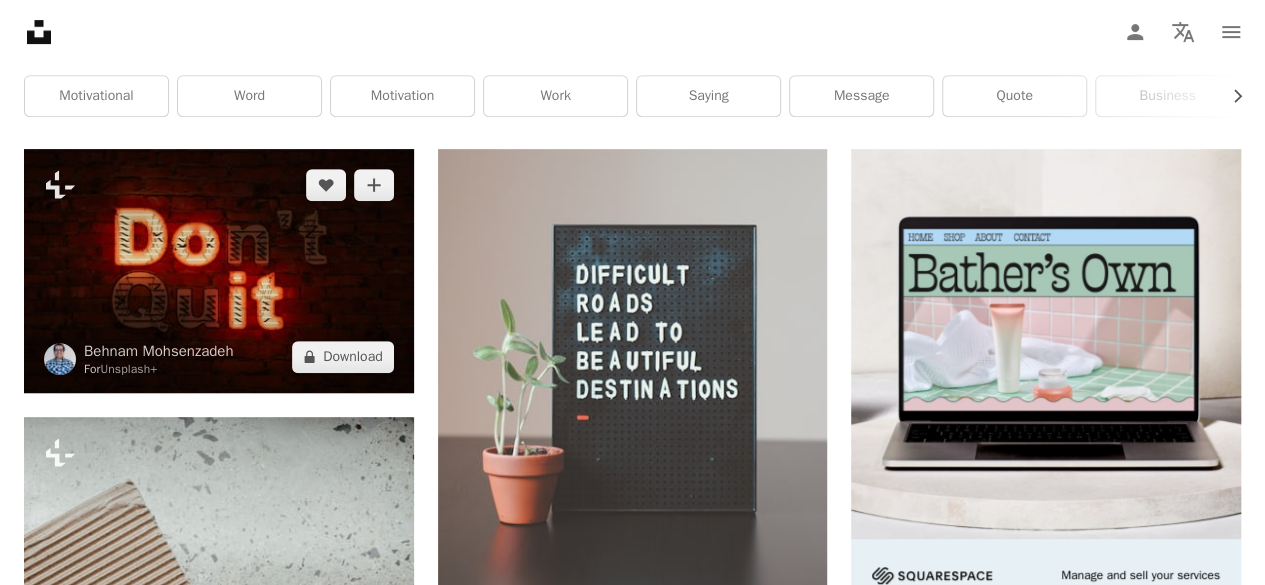 click at bounding box center (219, 271) 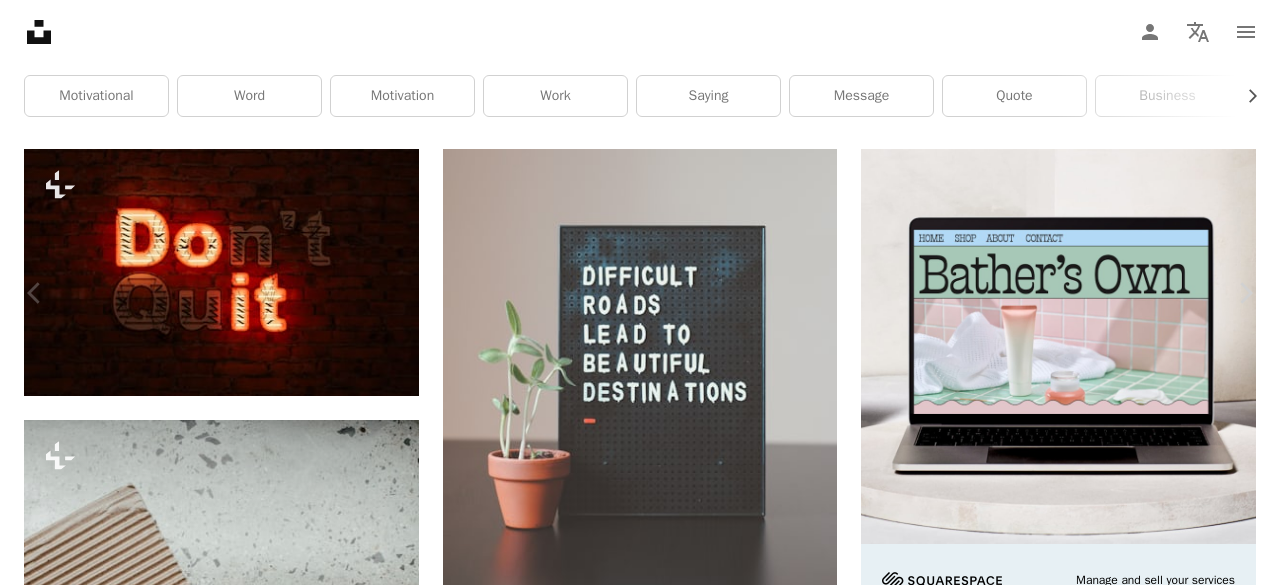 click on "A plus sign" 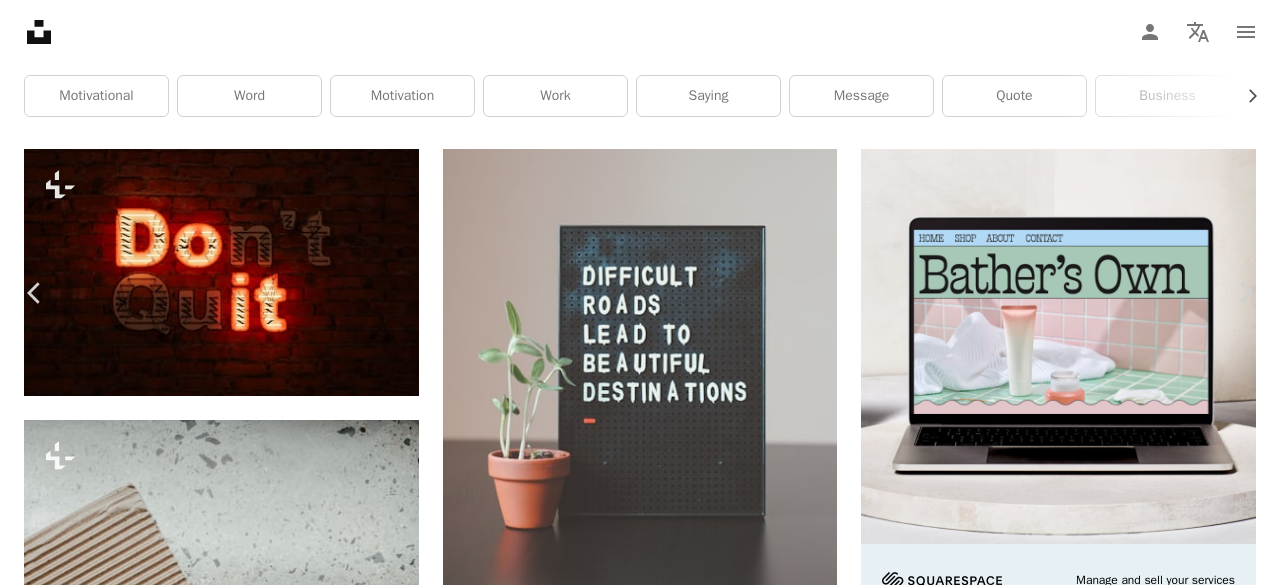 scroll, scrollTop: 0, scrollLeft: 0, axis: both 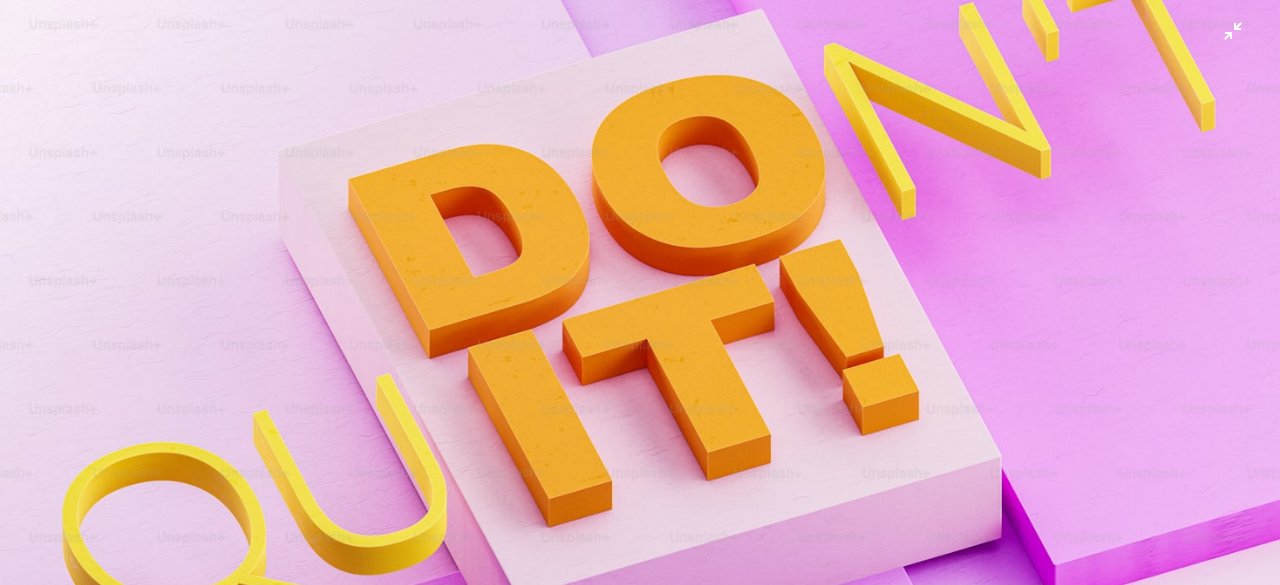 click at bounding box center (640, 302) 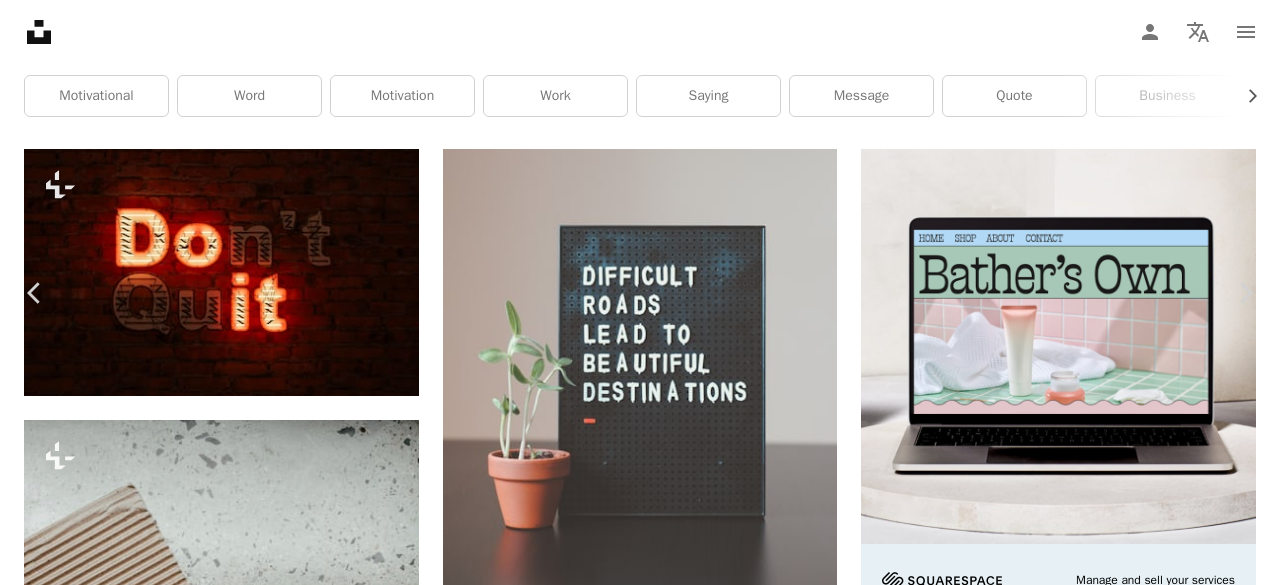 scroll, scrollTop: 88, scrollLeft: 0, axis: vertical 